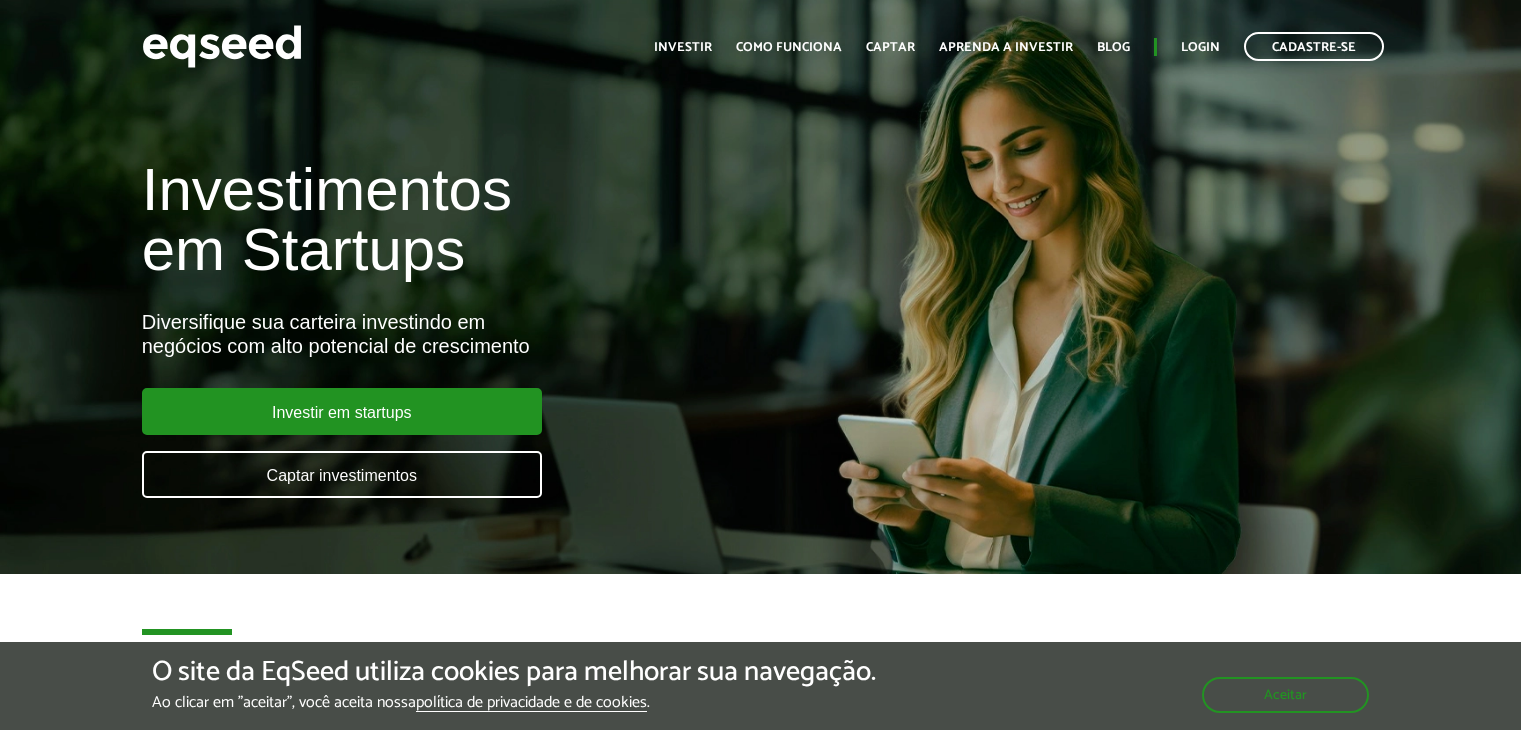 scroll, scrollTop: 0, scrollLeft: 0, axis: both 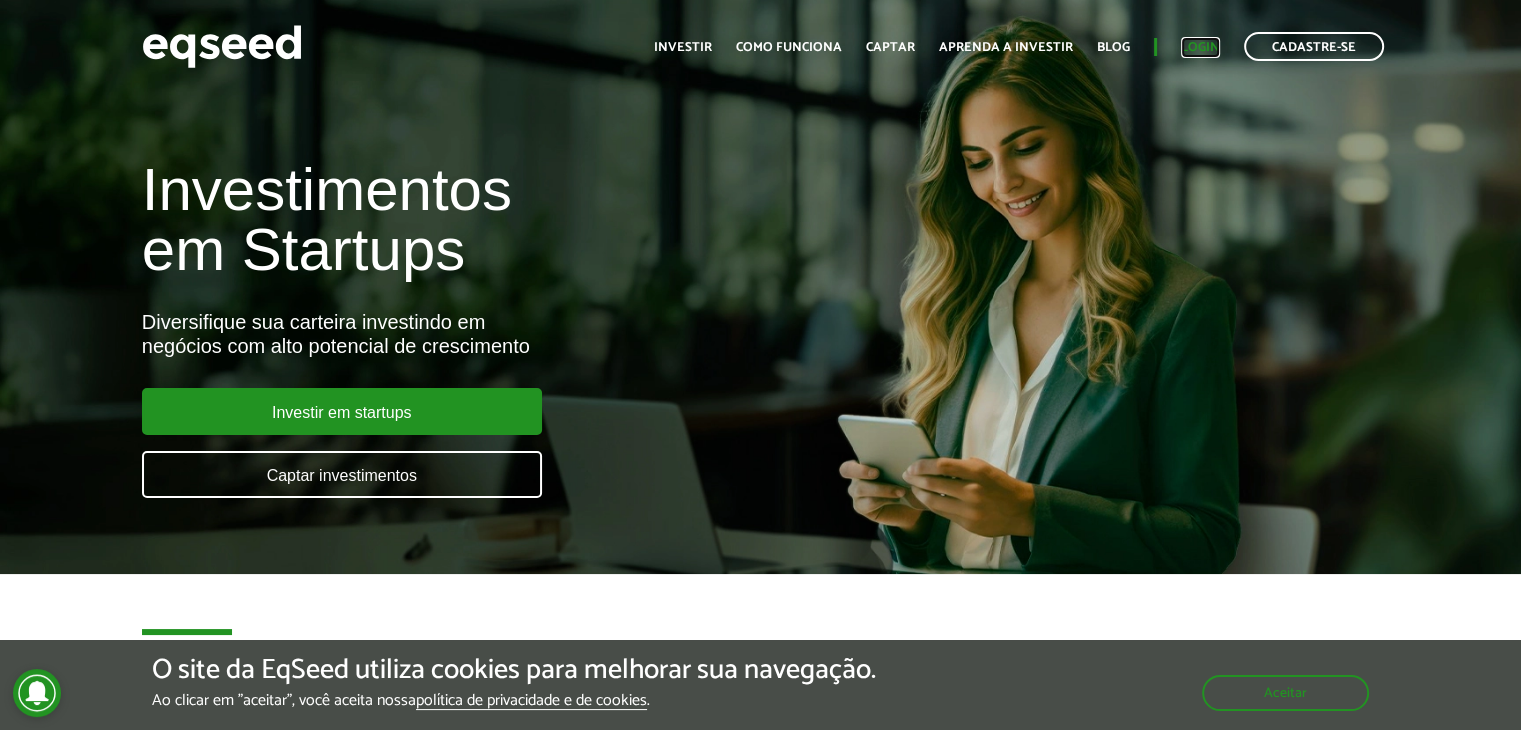 click on "Login" at bounding box center (1200, 47) 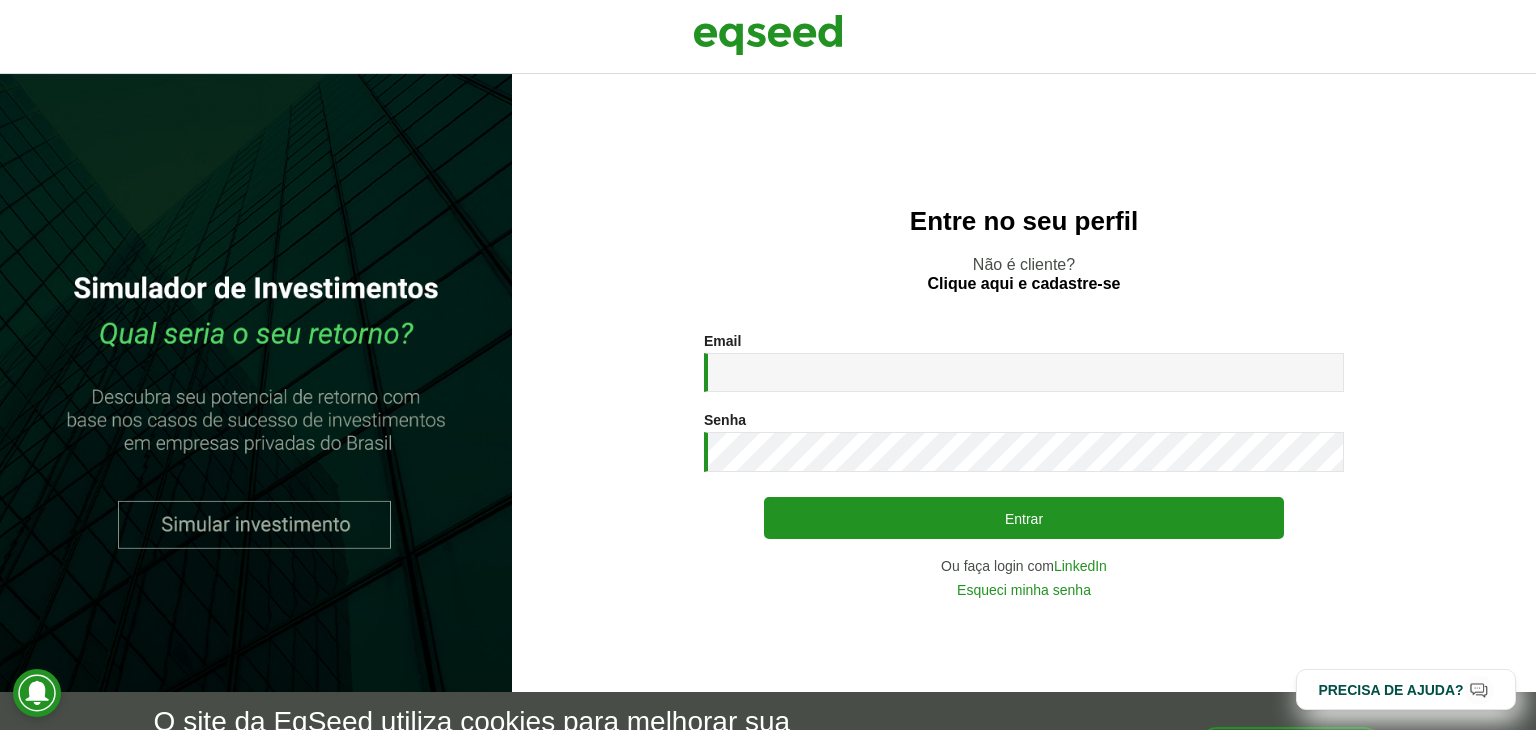 scroll, scrollTop: 0, scrollLeft: 0, axis: both 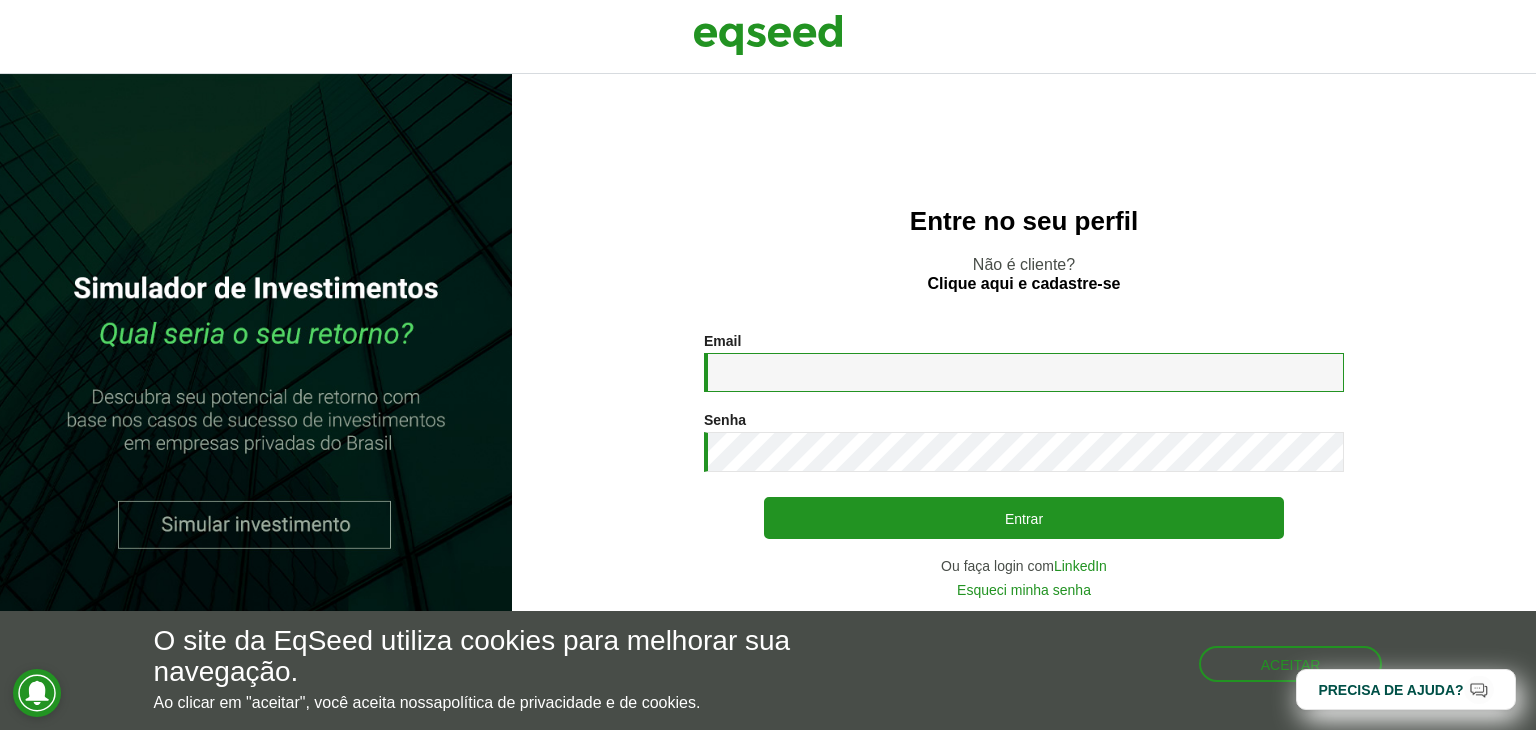 click on "Email  *" at bounding box center [1024, 372] 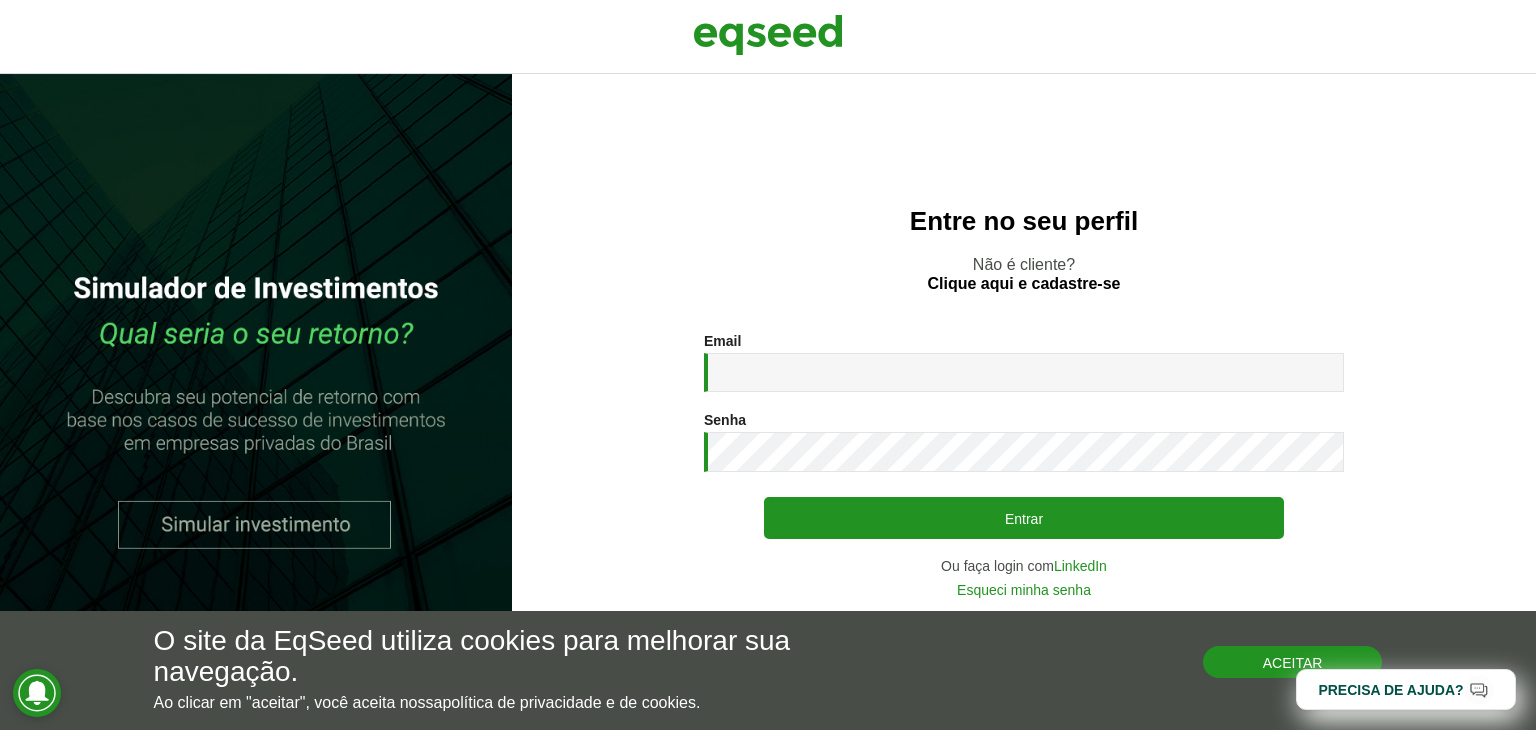 click on "Aceitar" at bounding box center [1293, 662] 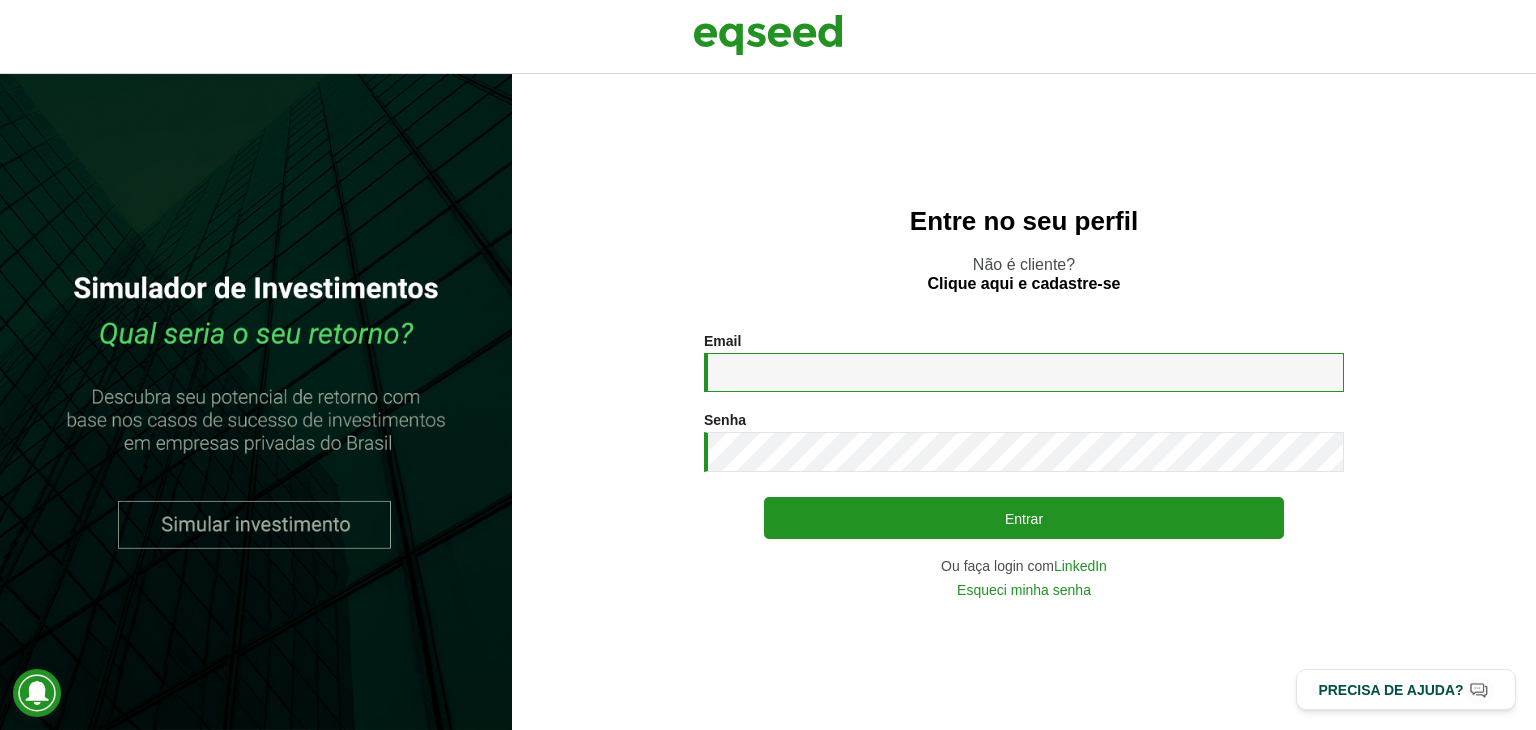 click on "Email  *" at bounding box center (1024, 372) 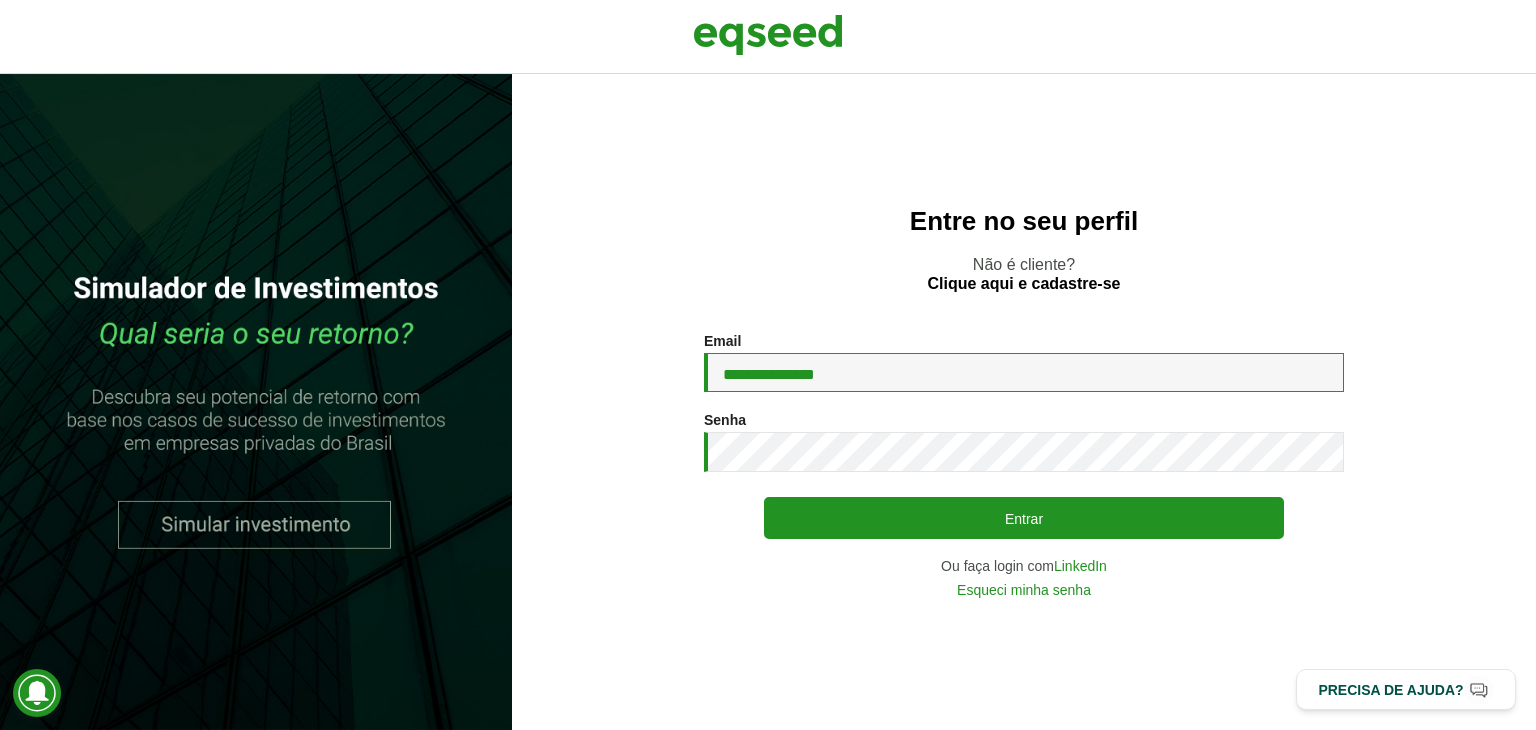 click on "**********" at bounding box center [1024, 372] 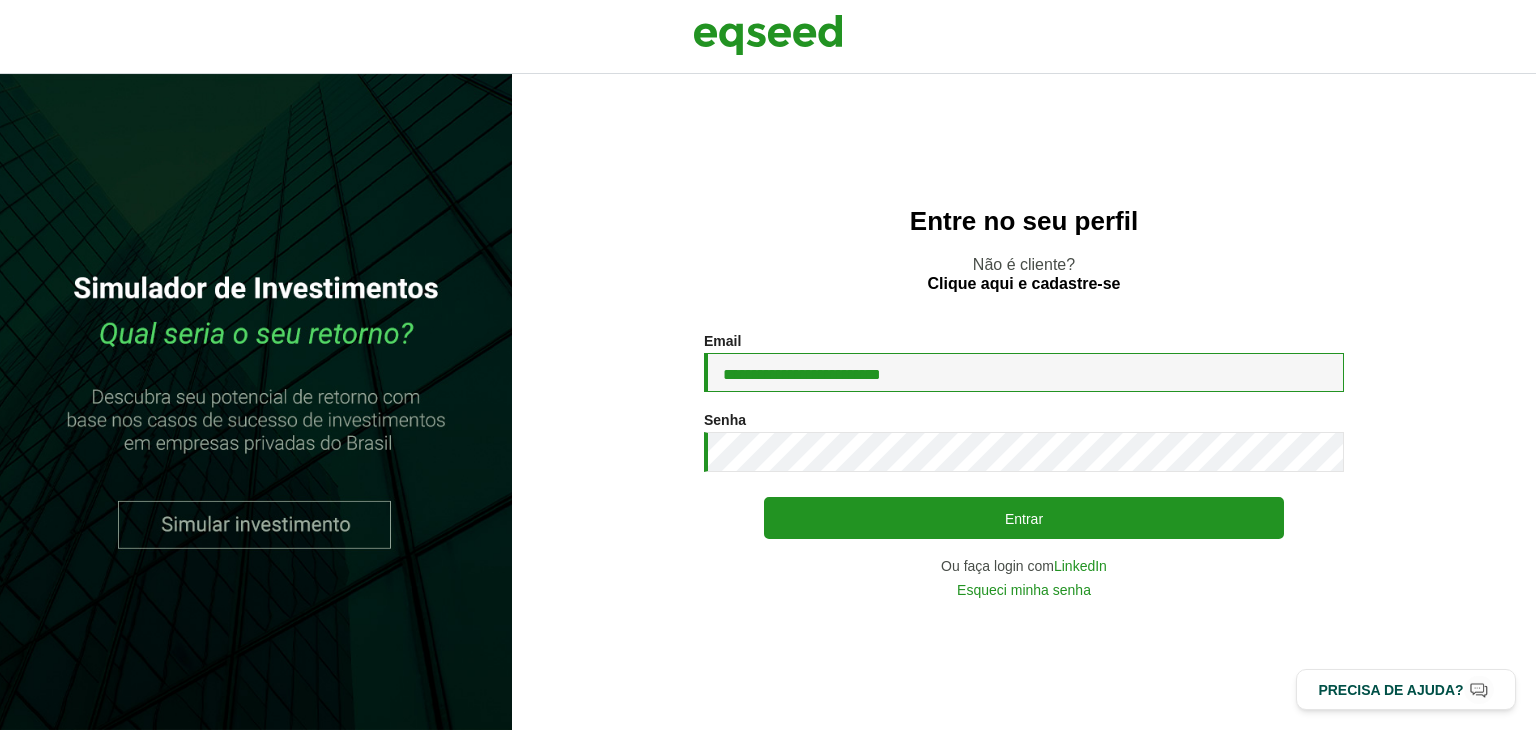 type on "**********" 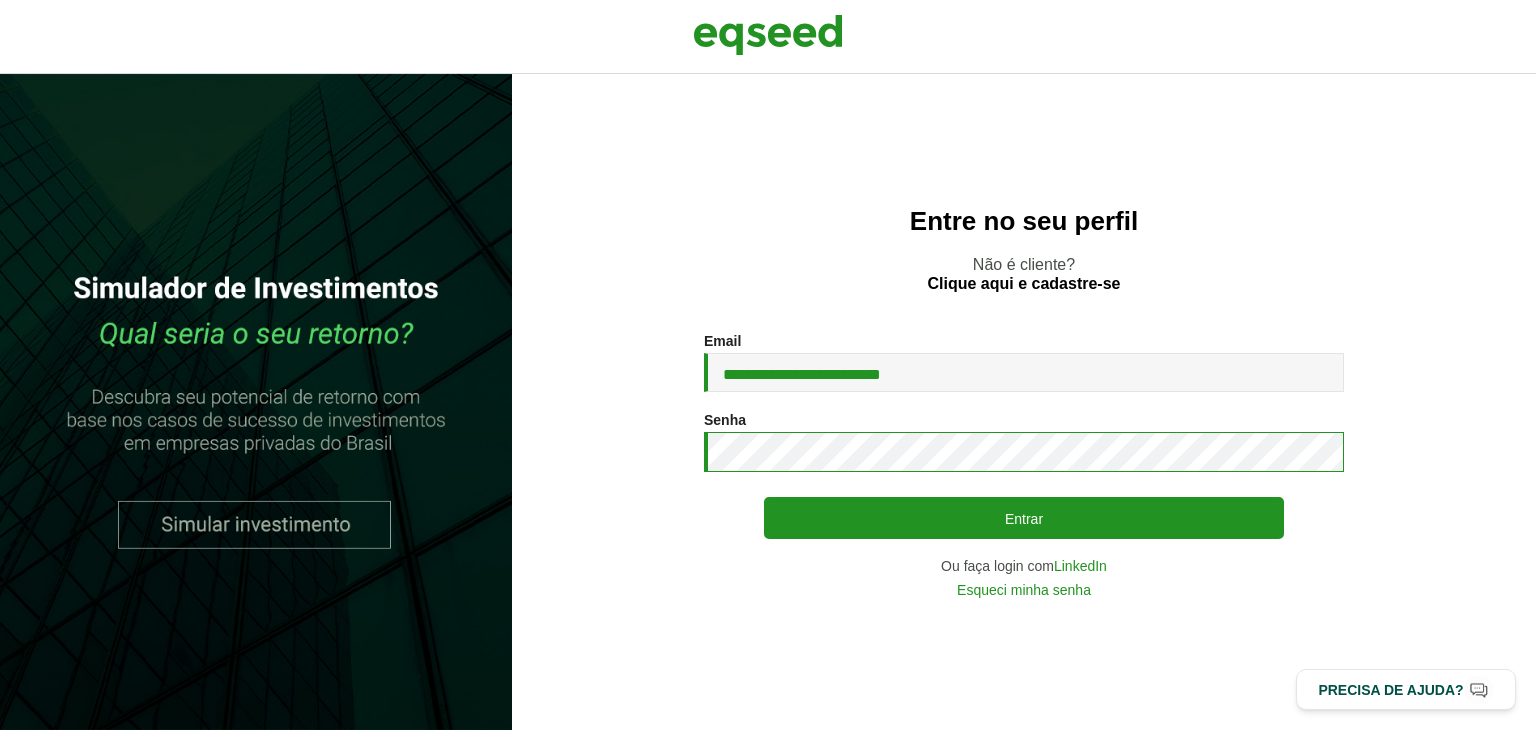 click on "Entrar" at bounding box center (1024, 518) 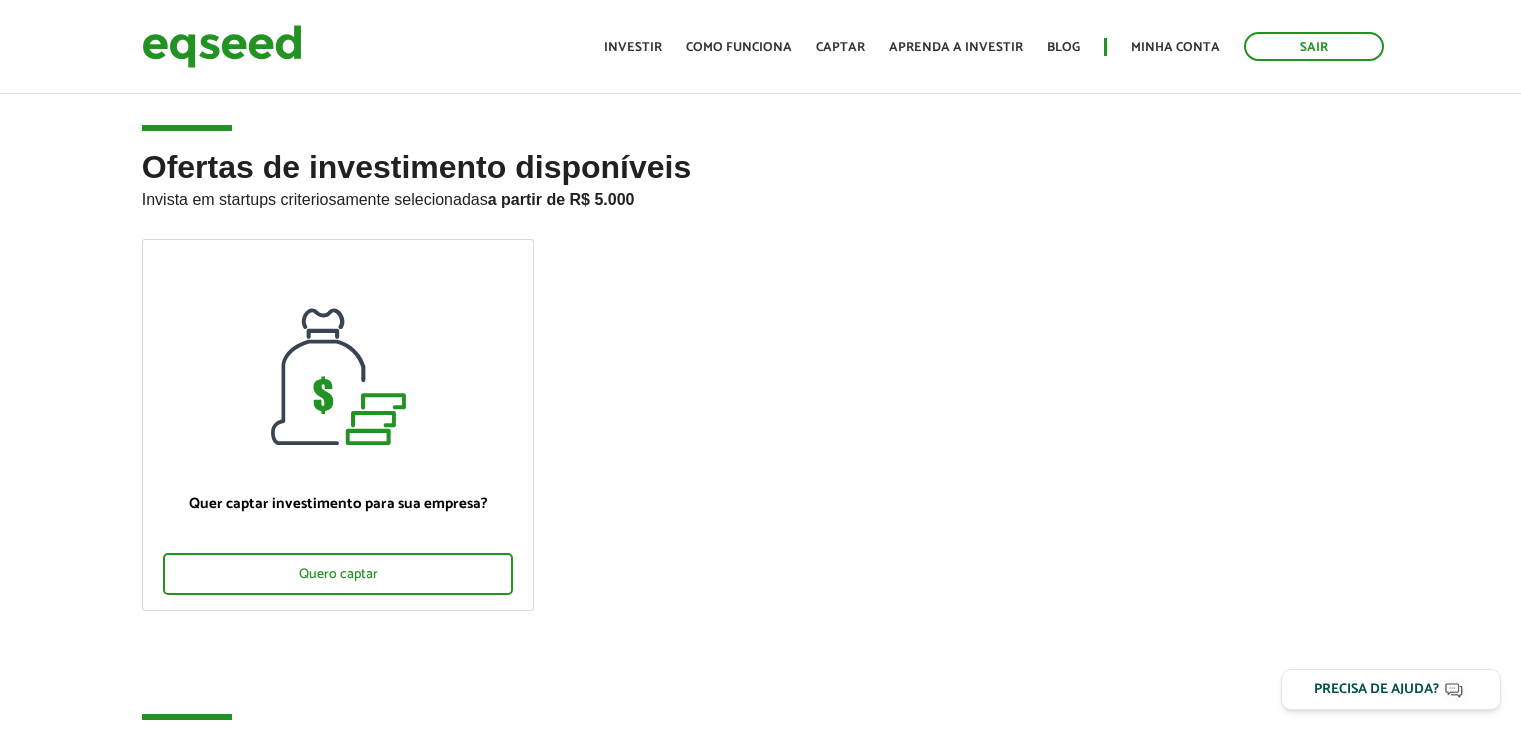 scroll, scrollTop: 0, scrollLeft: 0, axis: both 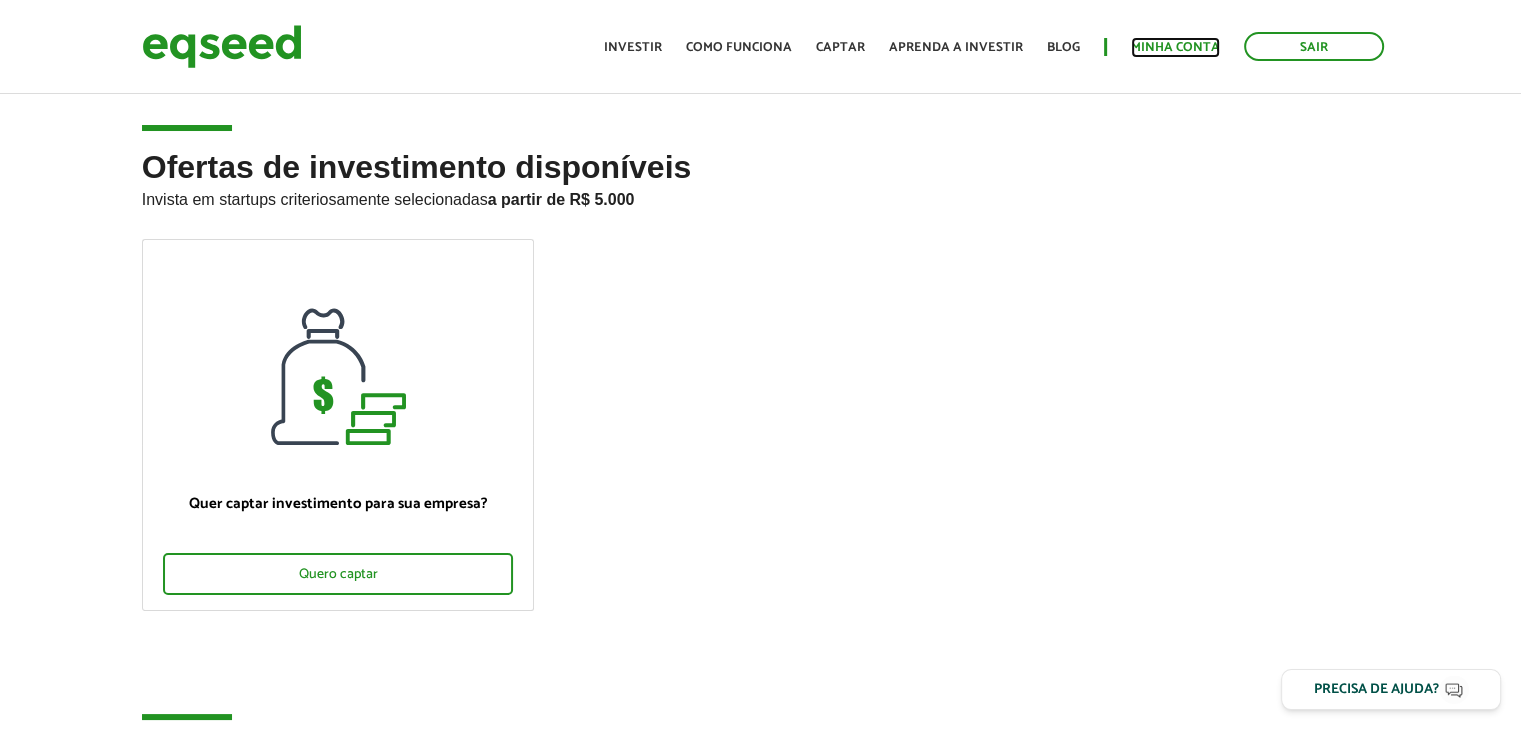 click on "Minha conta" at bounding box center [1175, 47] 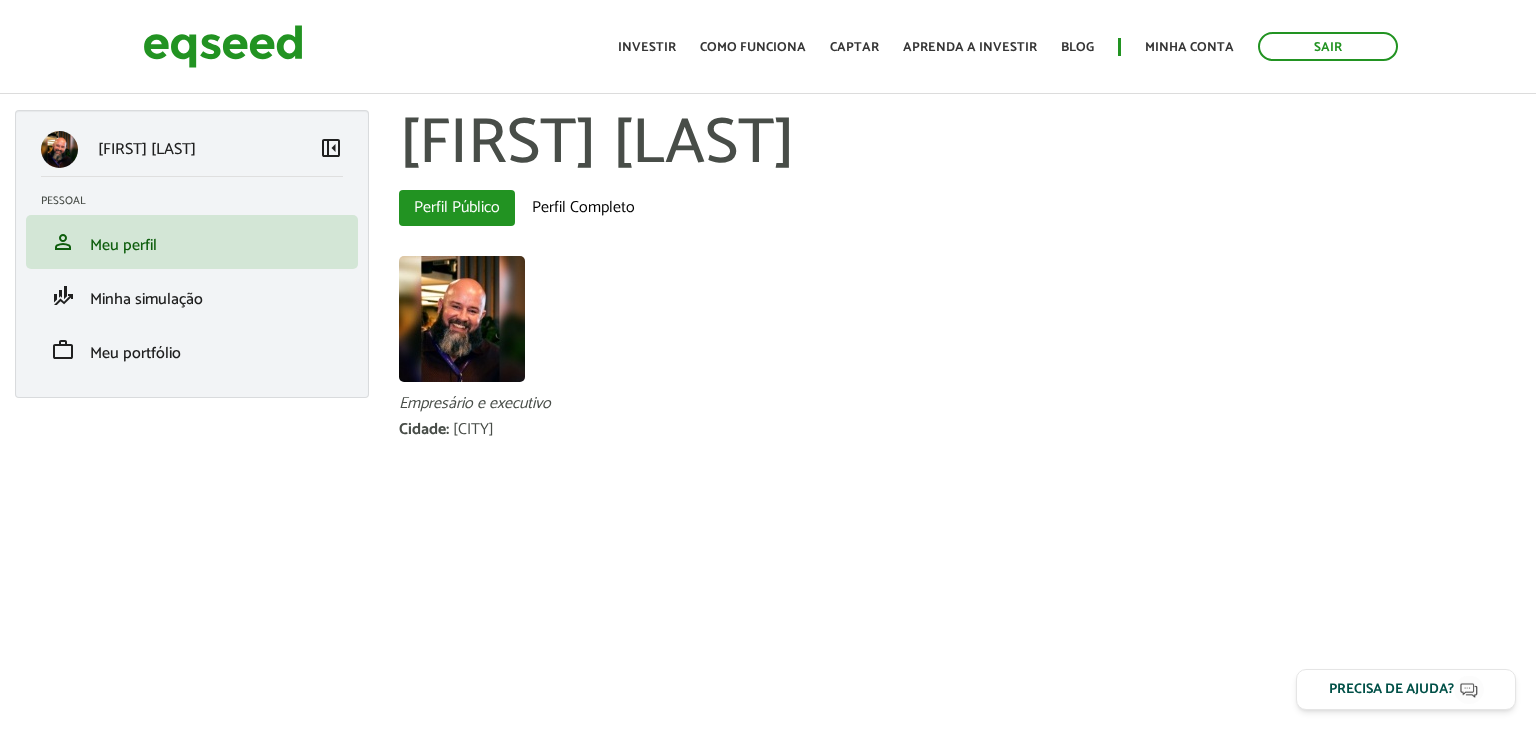 scroll, scrollTop: 0, scrollLeft: 0, axis: both 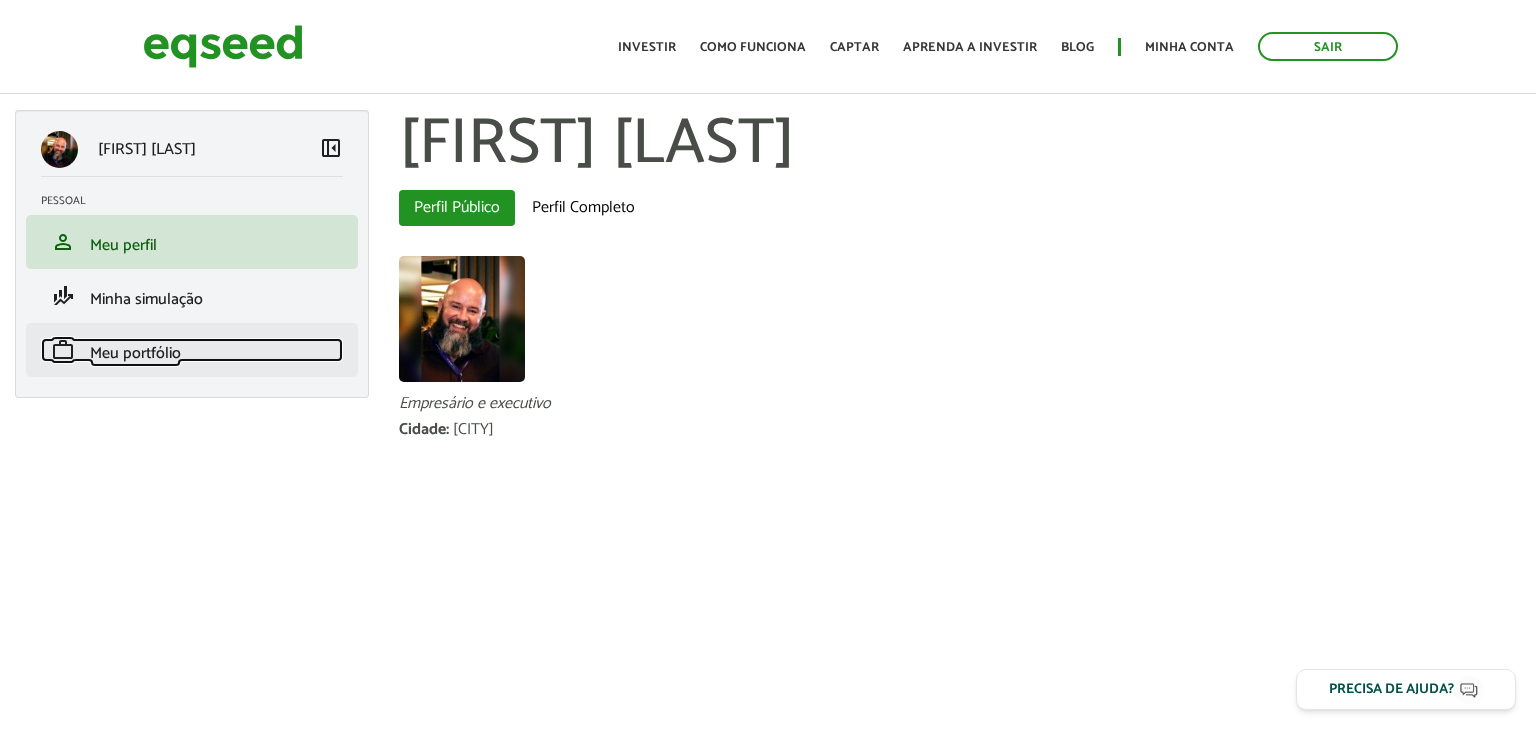 click on "Meu portfólio" at bounding box center [135, 353] 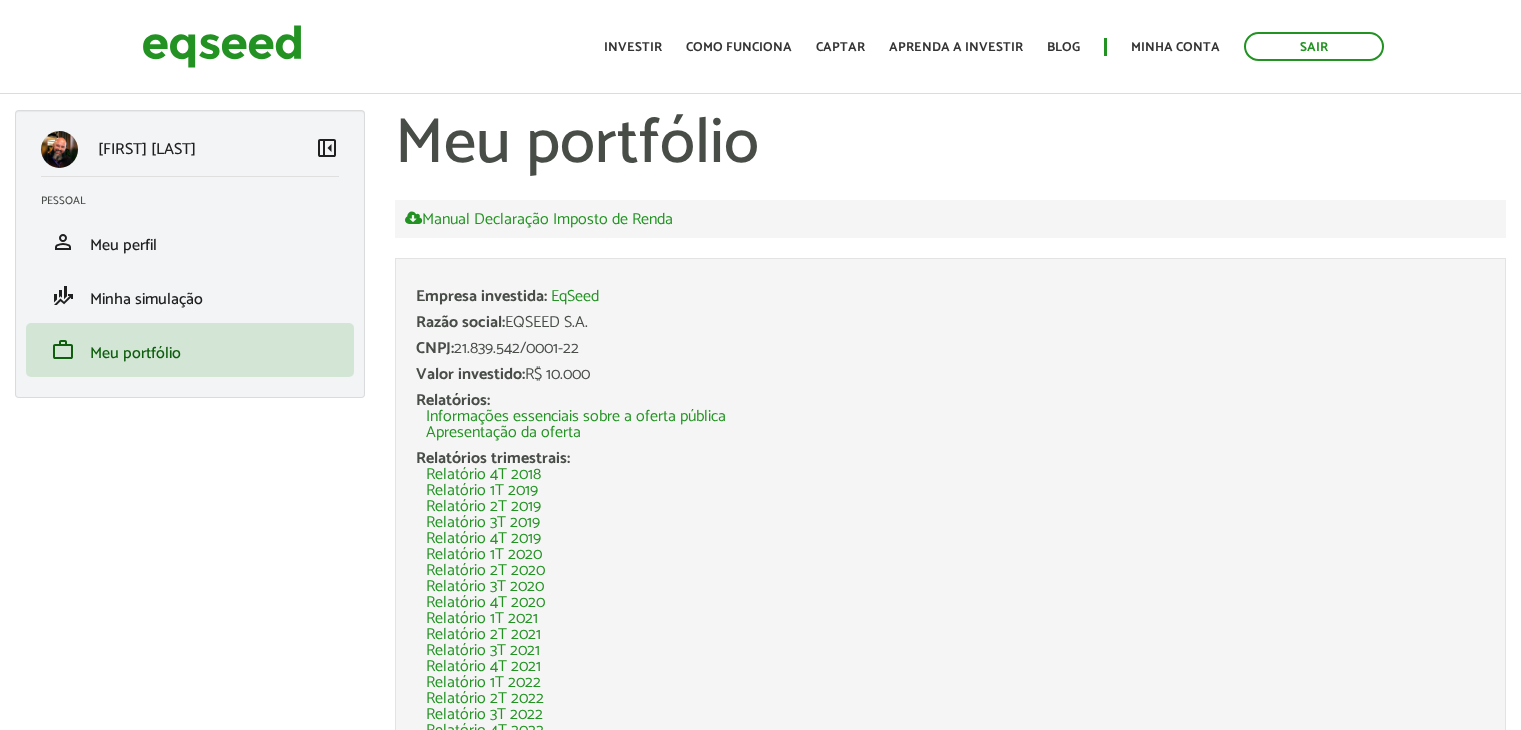 scroll, scrollTop: 0, scrollLeft: 0, axis: both 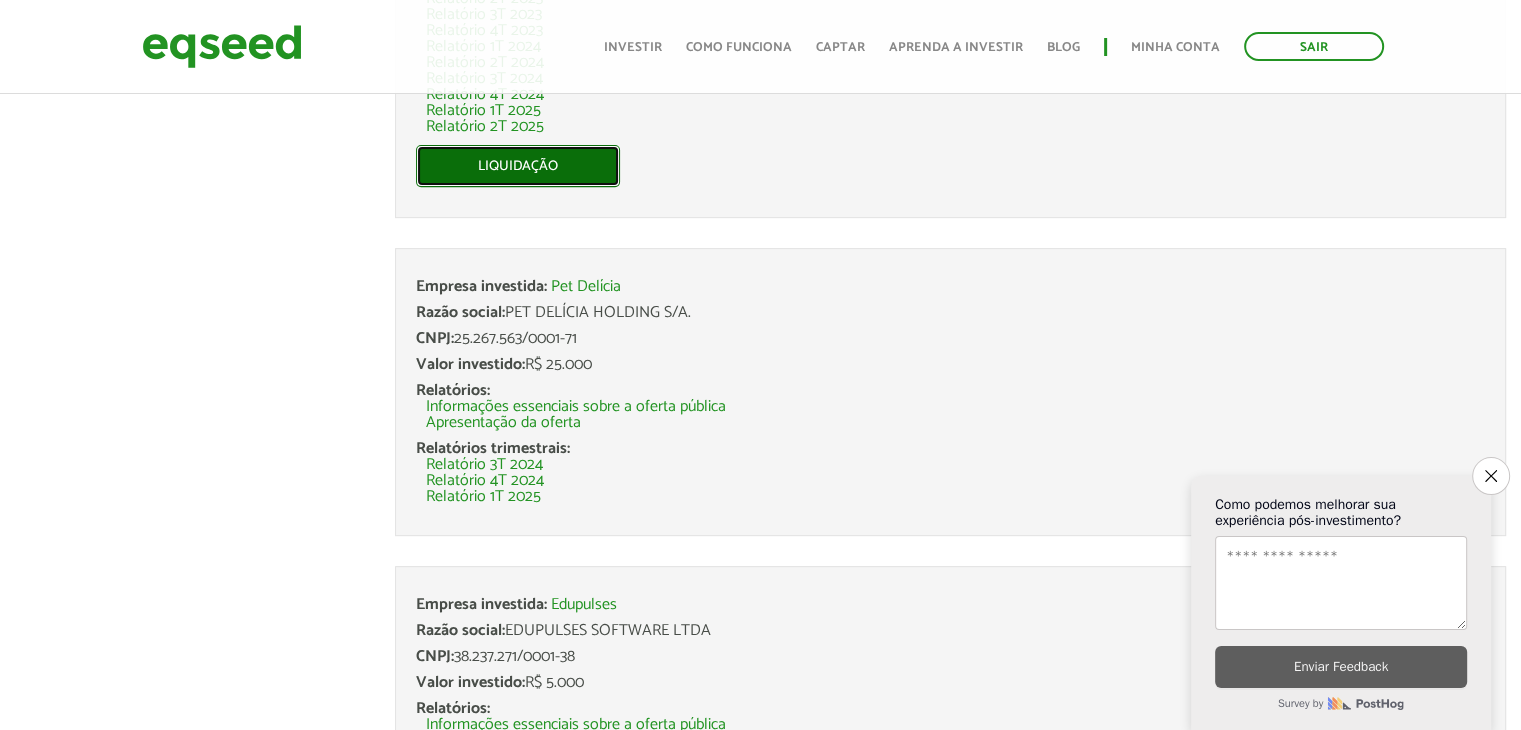 click on "Liquidação" at bounding box center (518, 166) 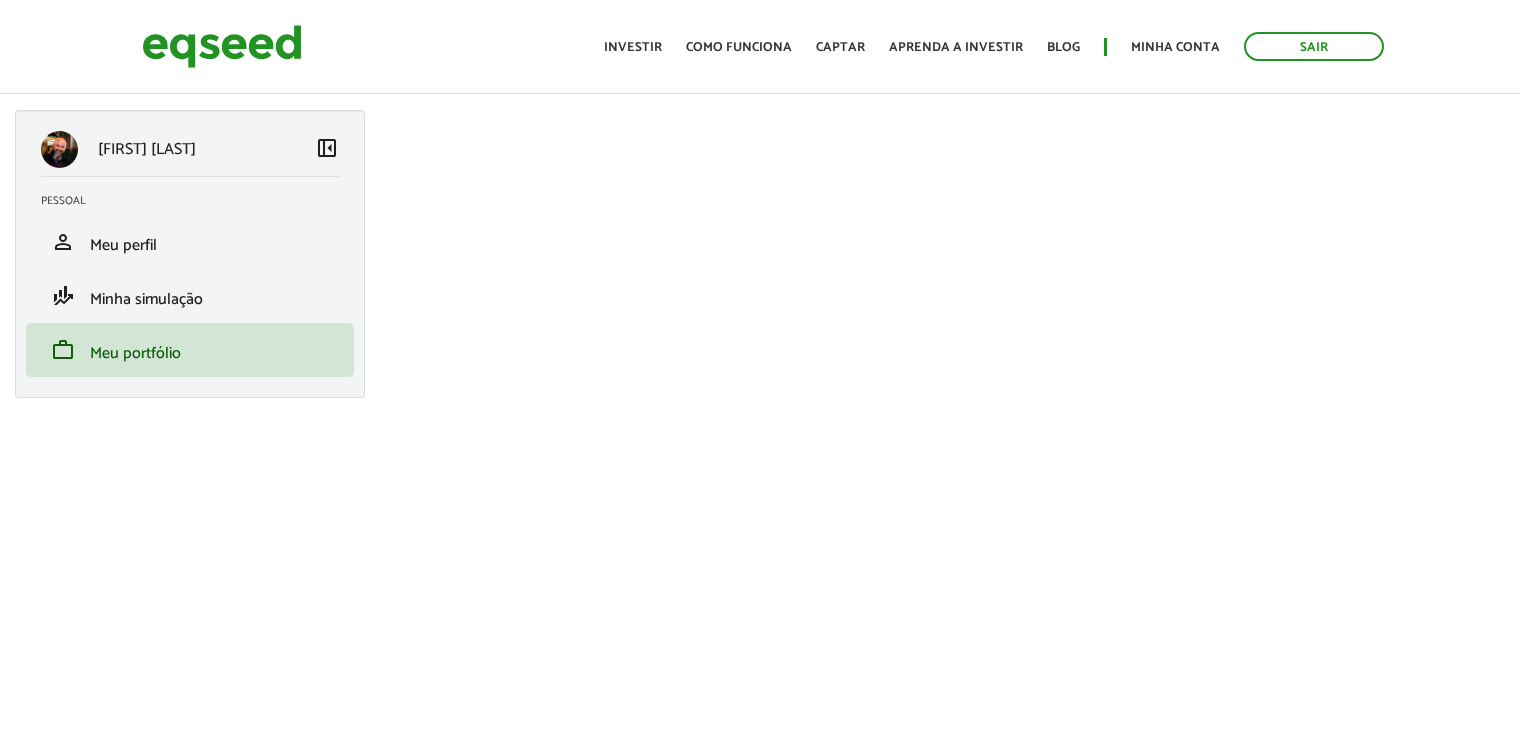 scroll, scrollTop: 0, scrollLeft: 0, axis: both 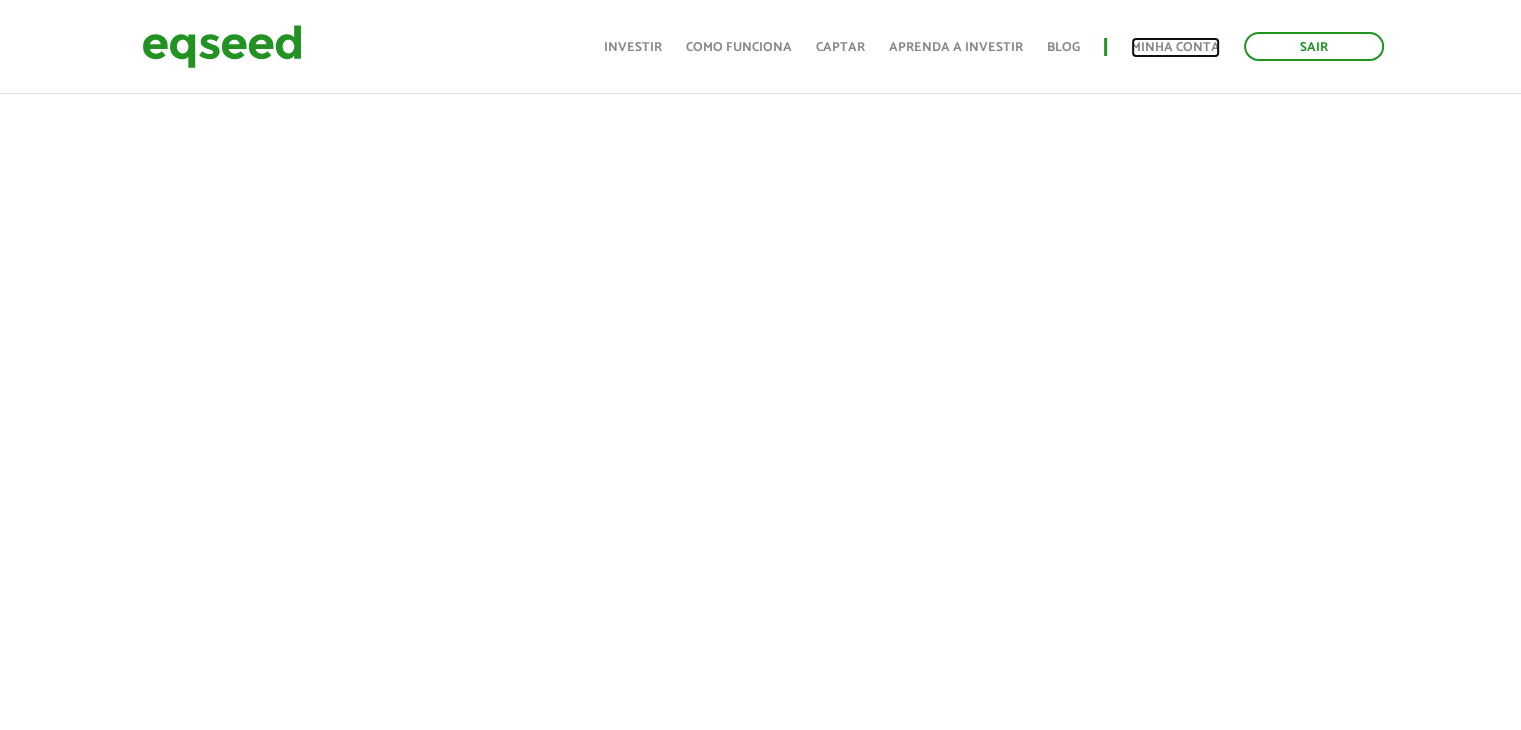 click on "Minha conta" at bounding box center (1175, 47) 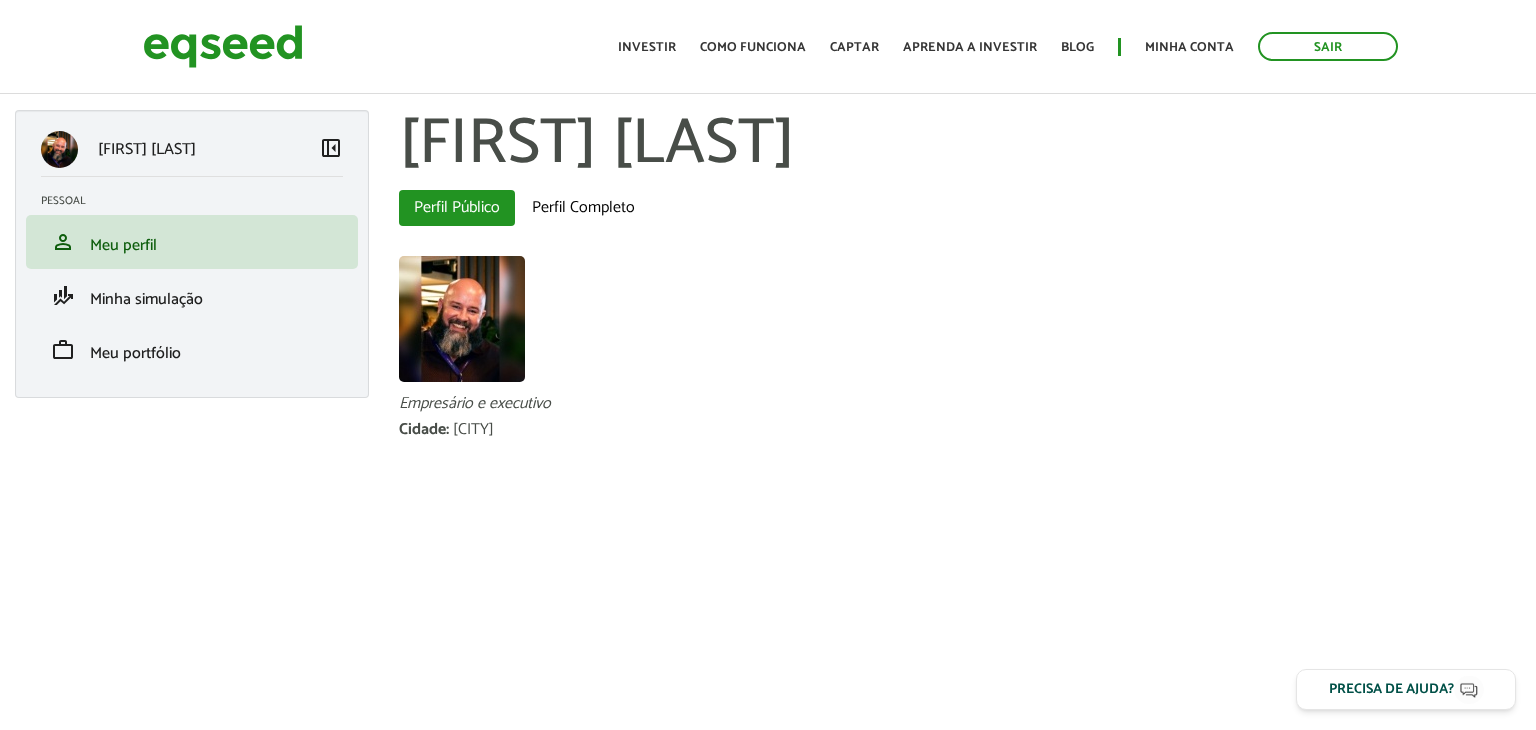 scroll, scrollTop: 0, scrollLeft: 0, axis: both 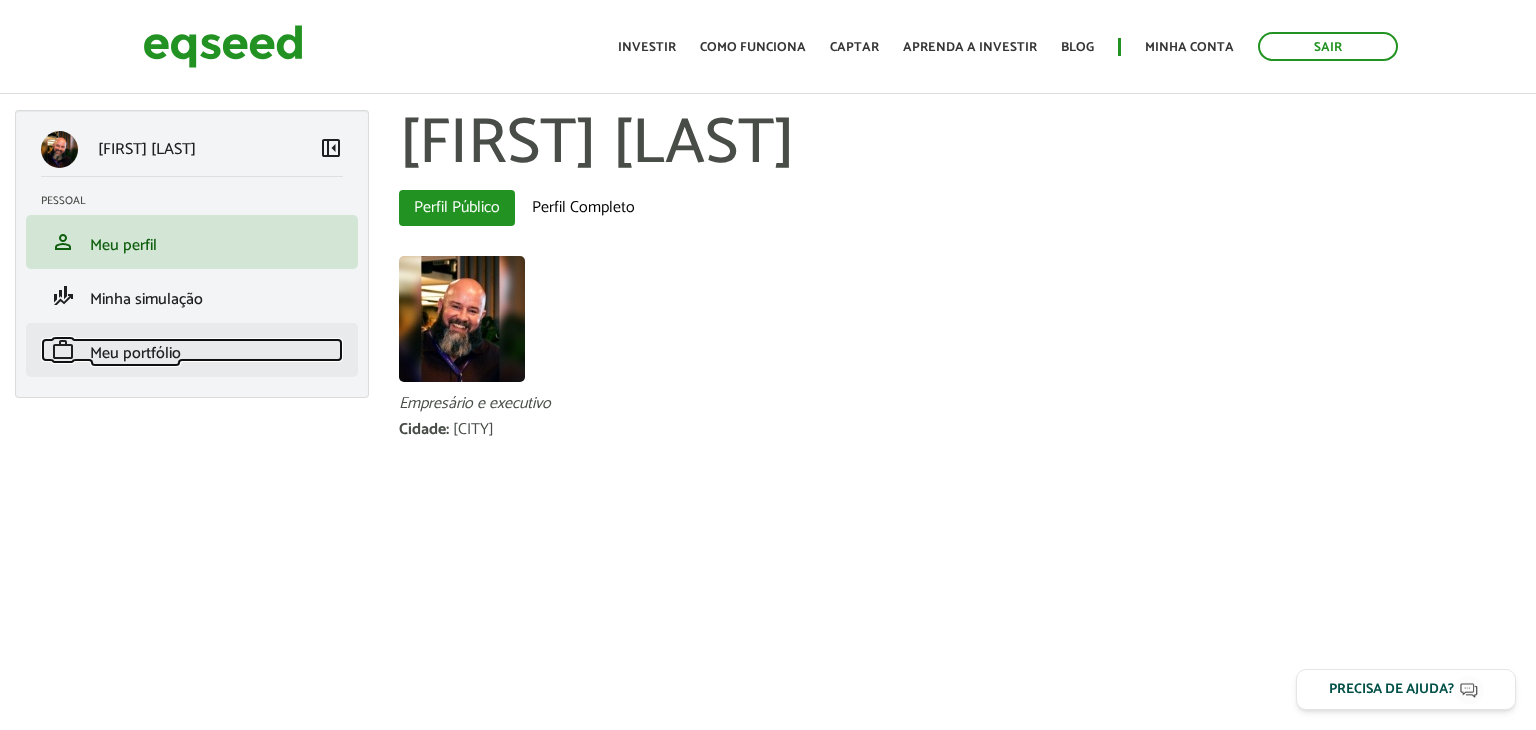 click on "Meu portfólio" at bounding box center (135, 353) 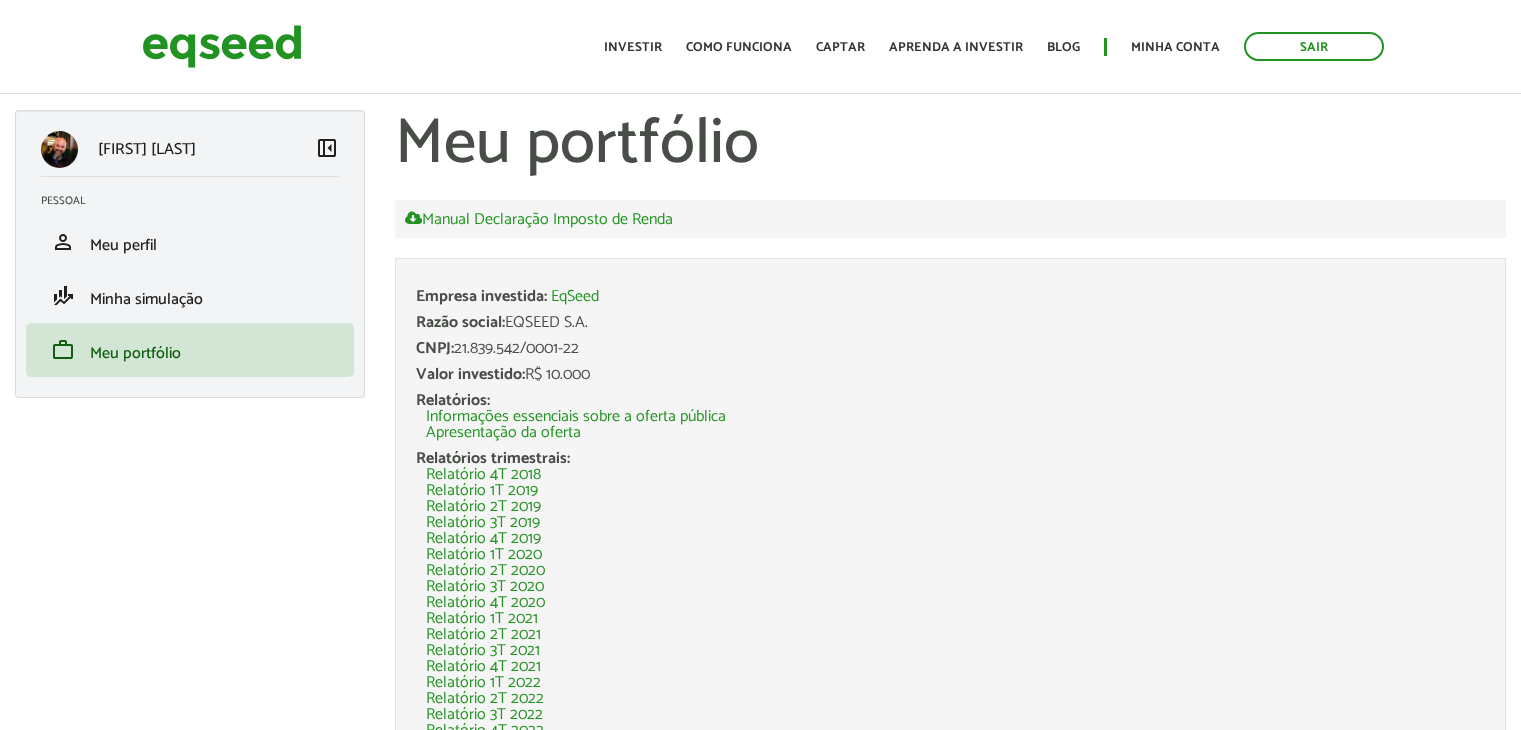 scroll, scrollTop: 0, scrollLeft: 0, axis: both 